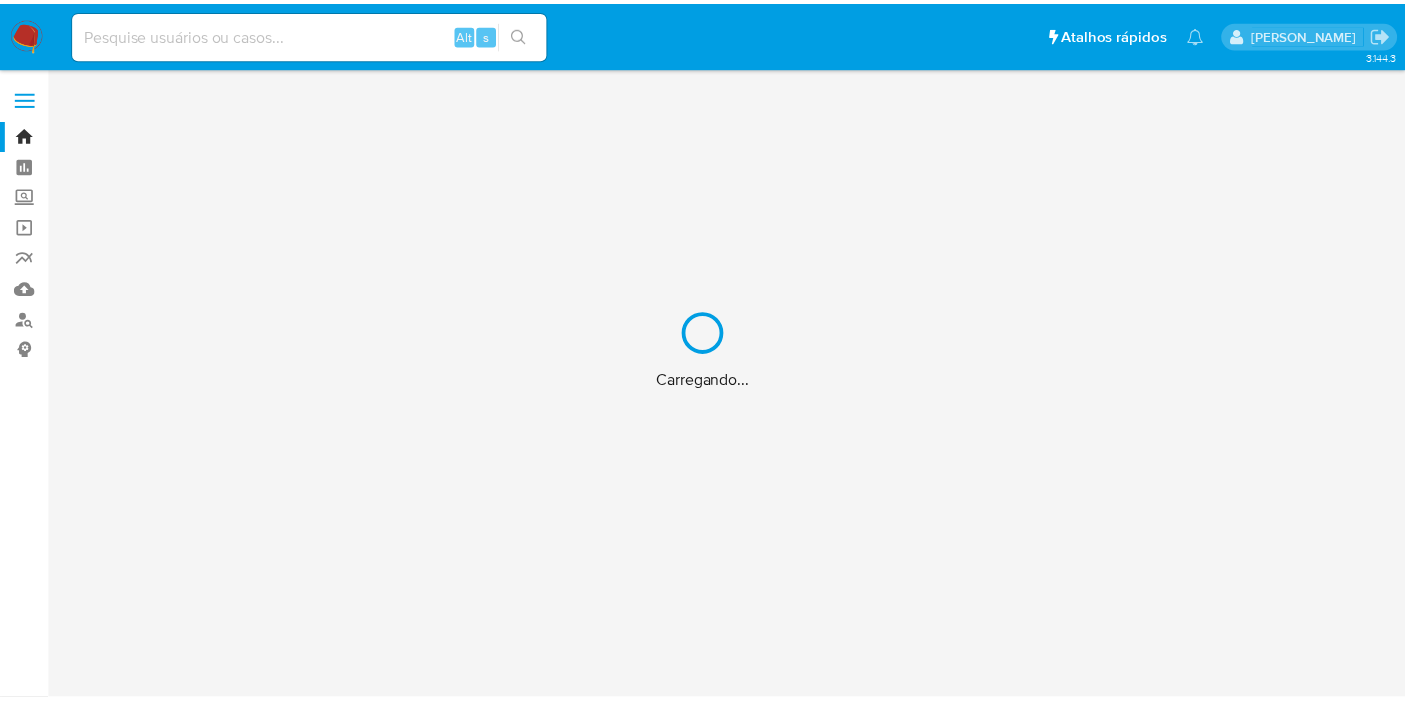 scroll, scrollTop: 0, scrollLeft: 0, axis: both 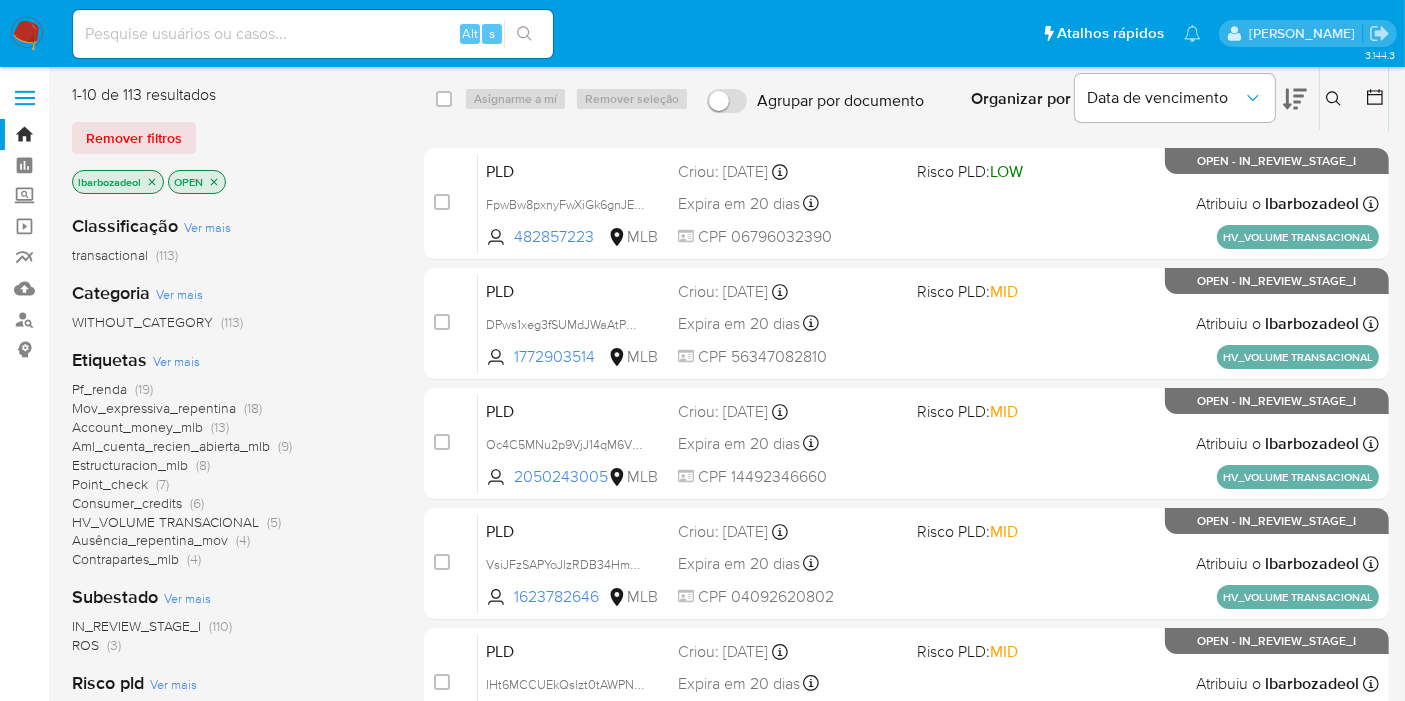 click at bounding box center [313, 34] 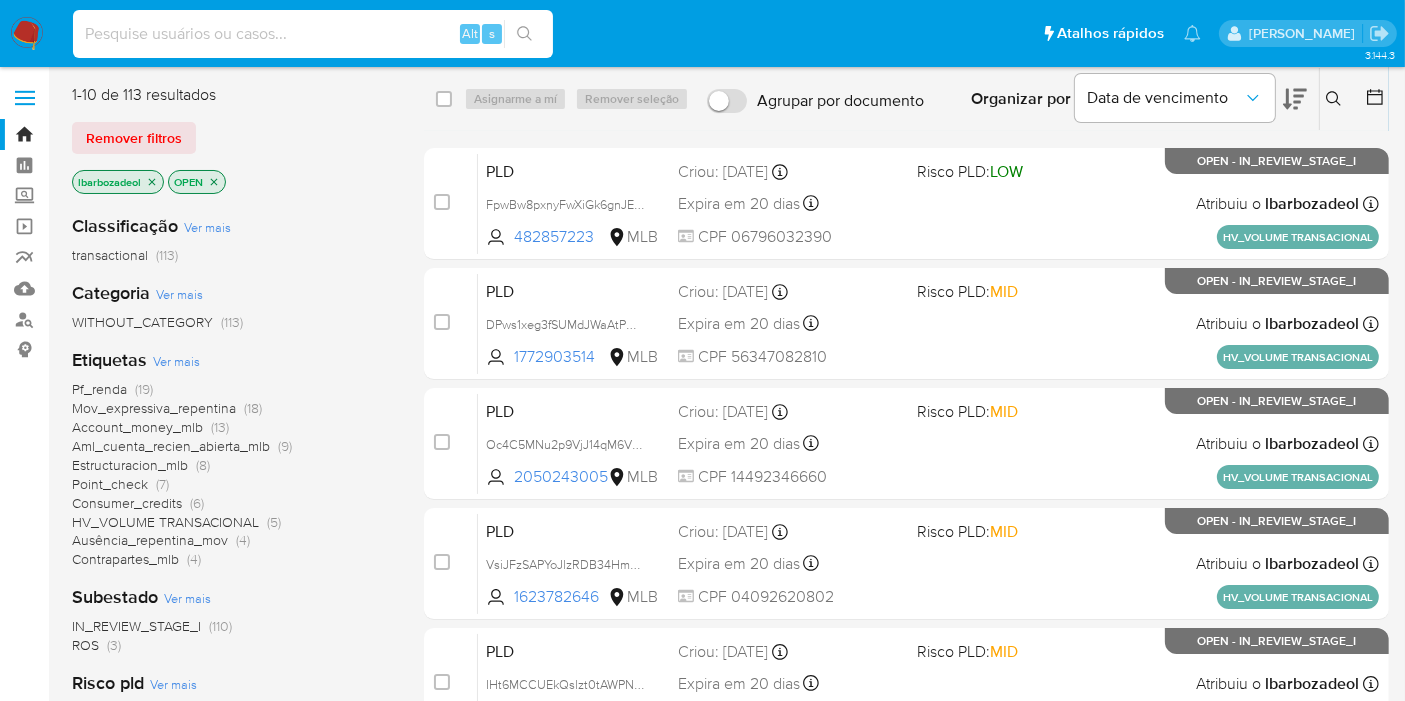 paste on "142639124" 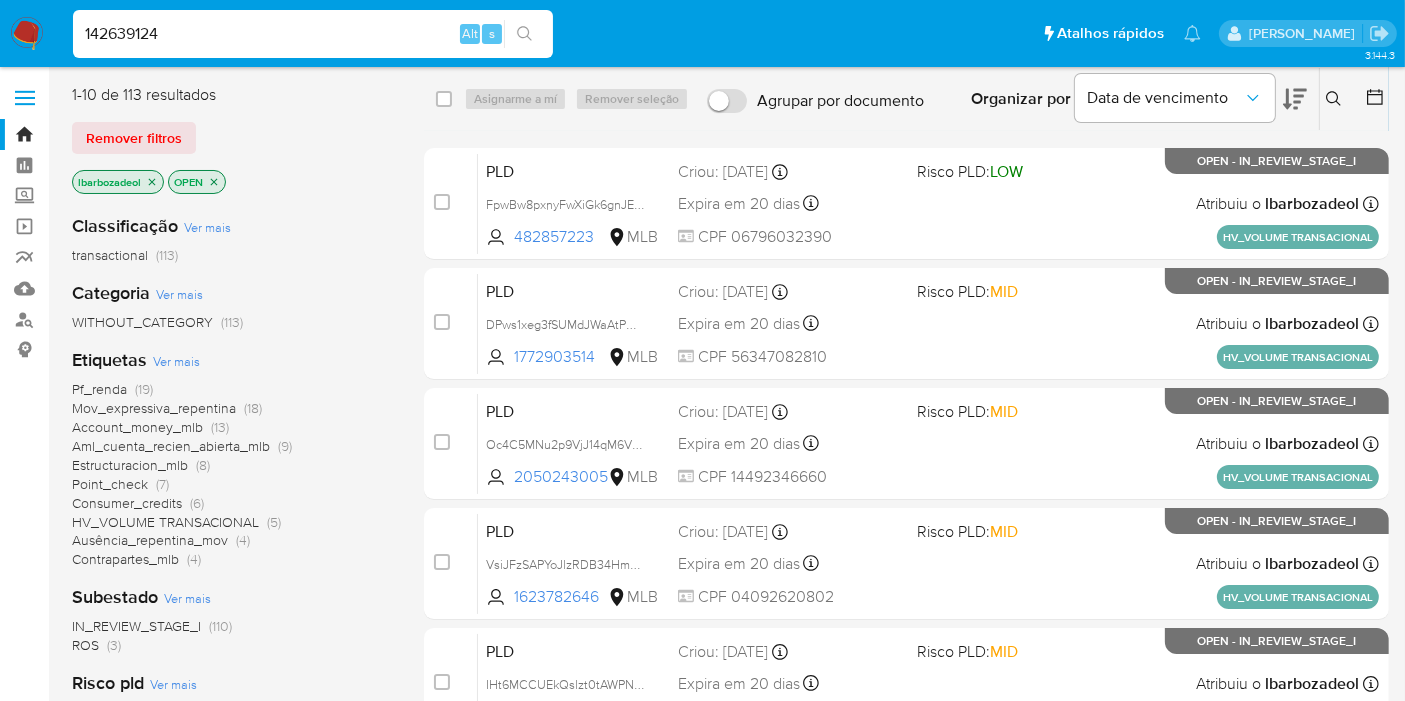 type on "142639124" 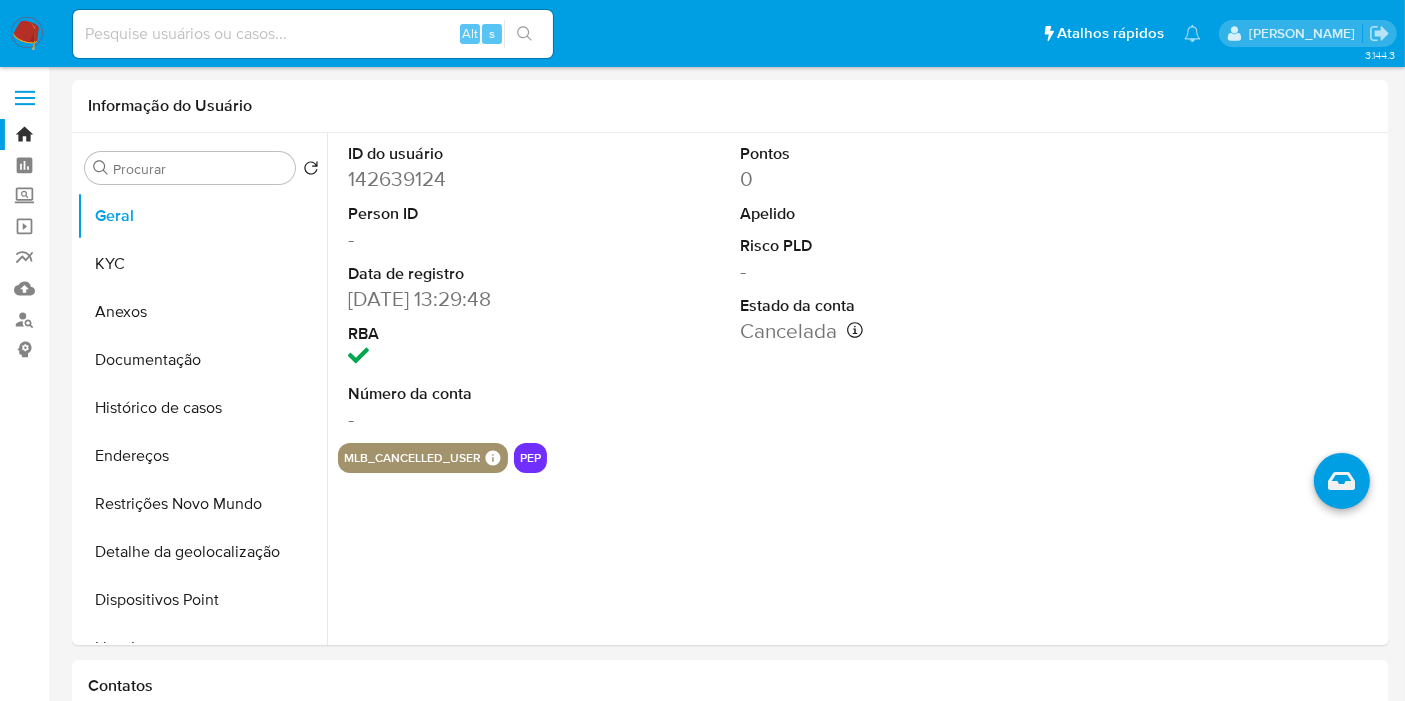 select on "10" 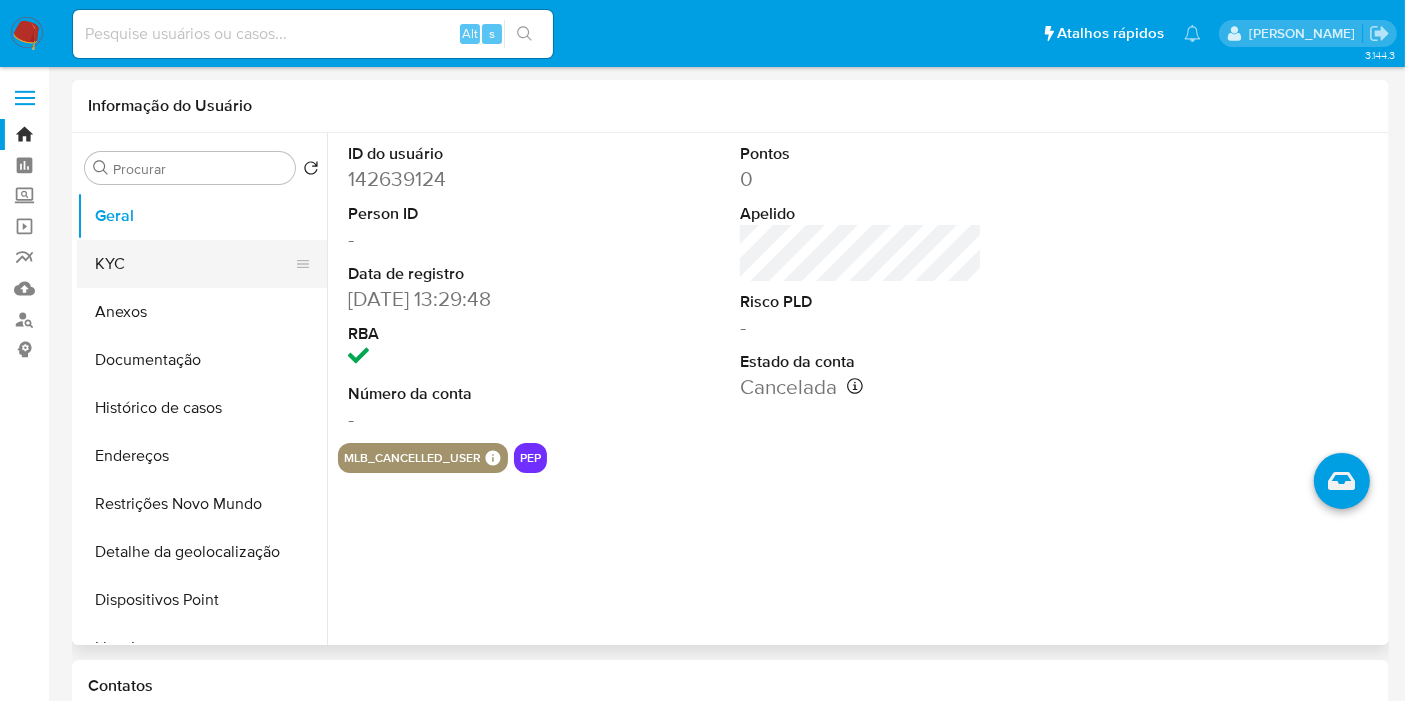 click on "KYC" at bounding box center [194, 264] 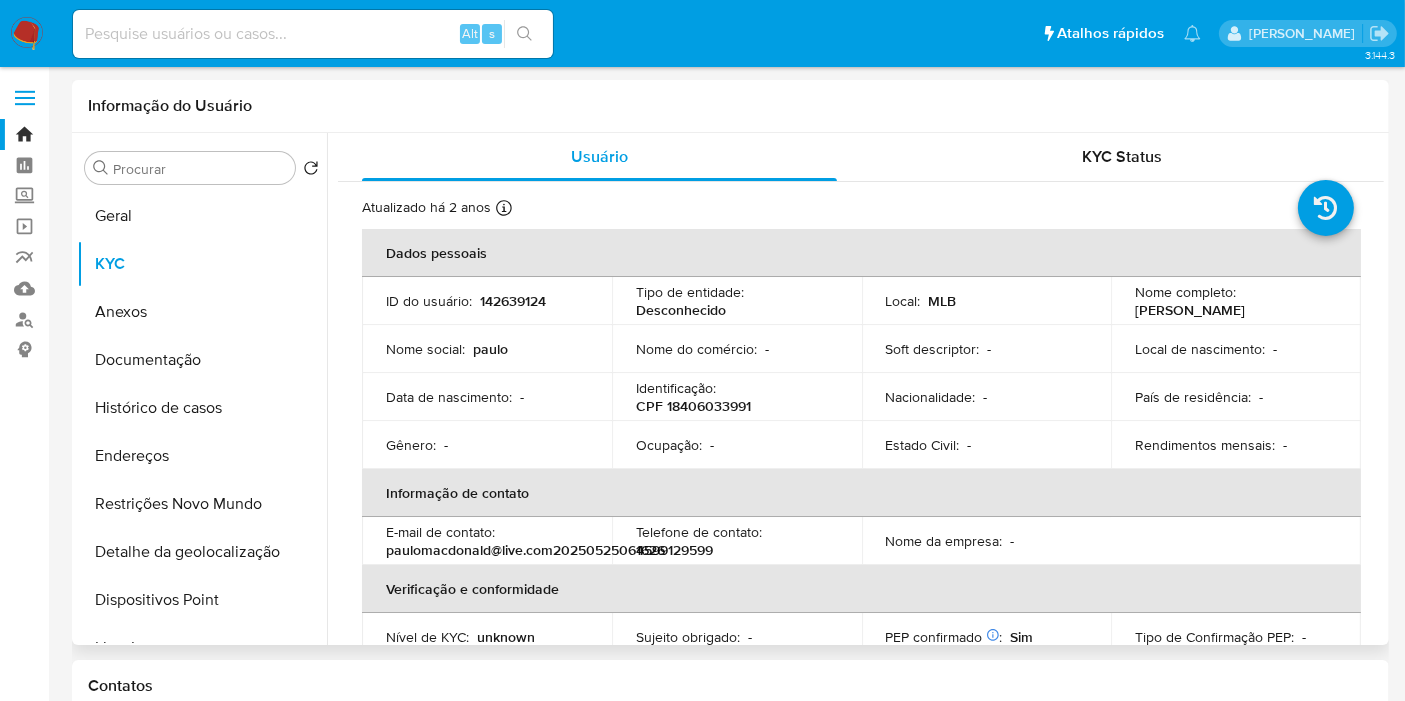 click on "142639124" at bounding box center (513, 301) 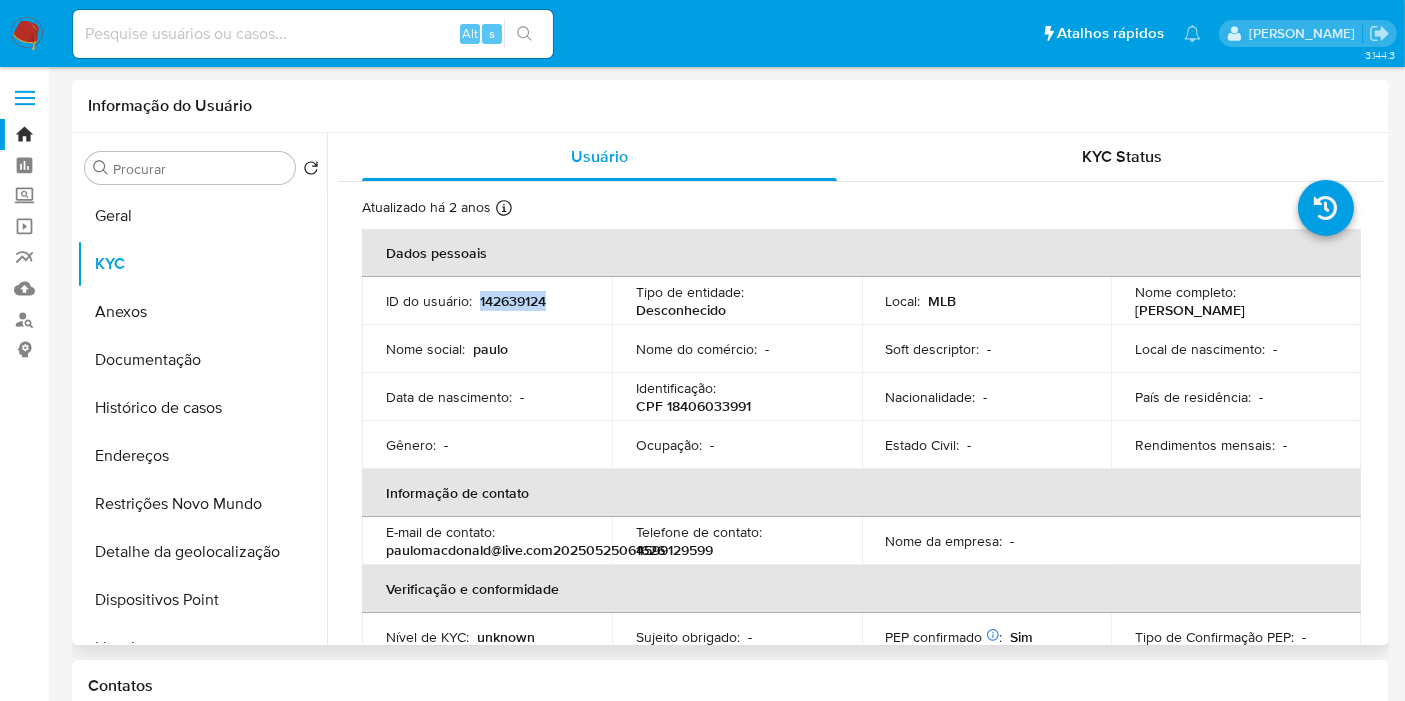 click on "142639124" at bounding box center (513, 301) 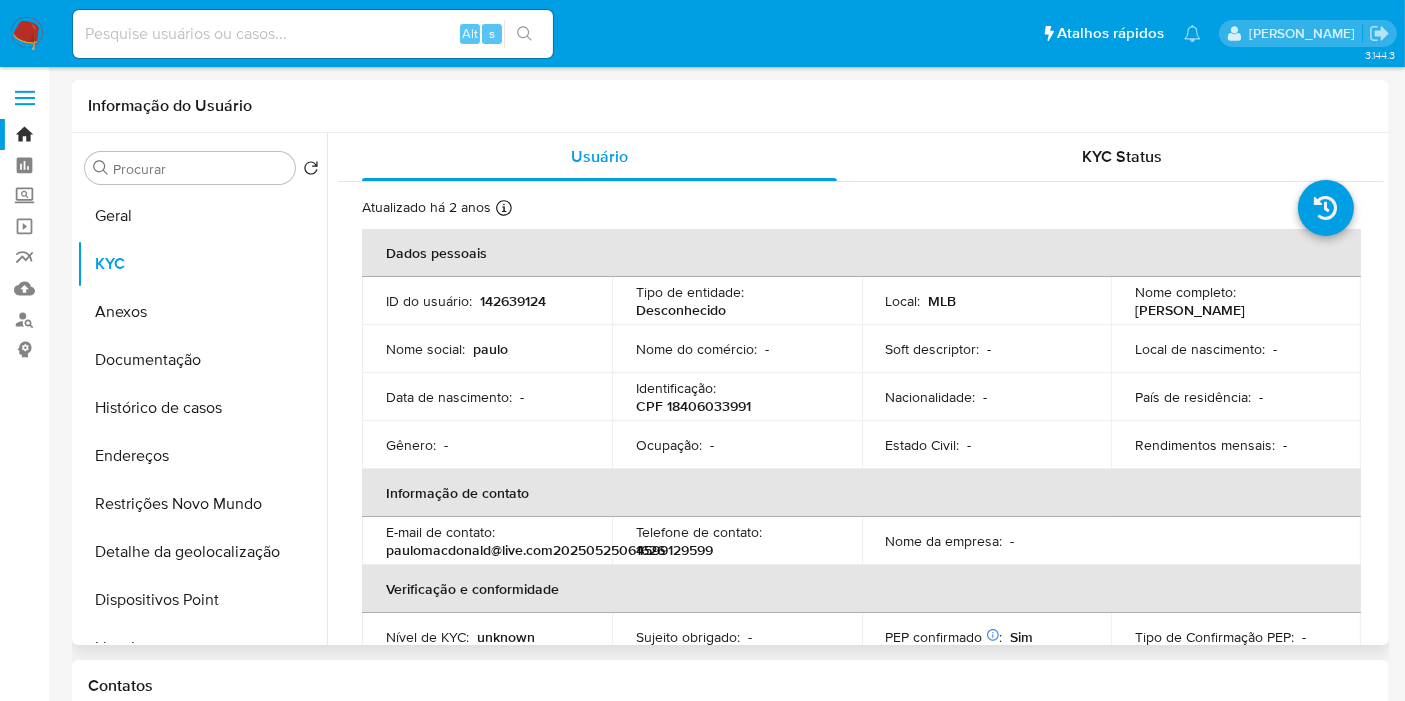 click on "Informação do Usuário" at bounding box center [730, 106] 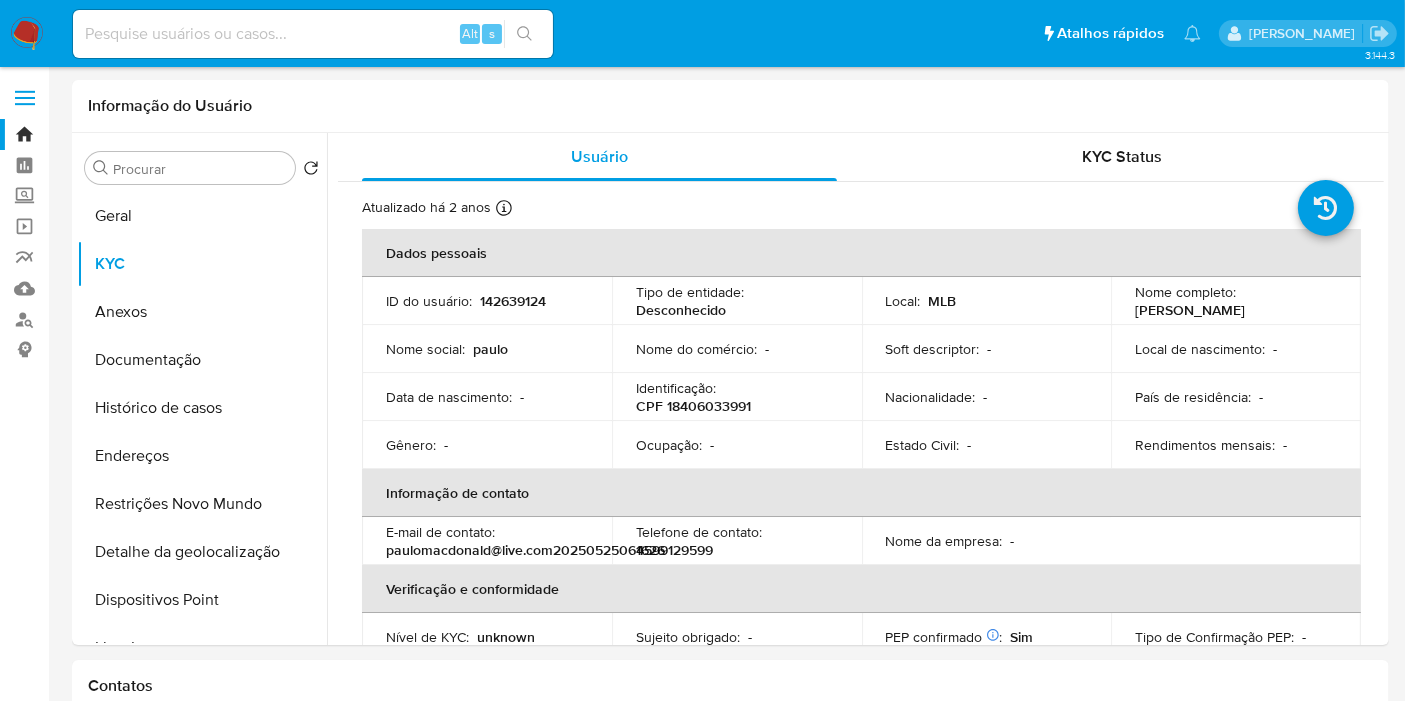 scroll, scrollTop: 3, scrollLeft: 0, axis: vertical 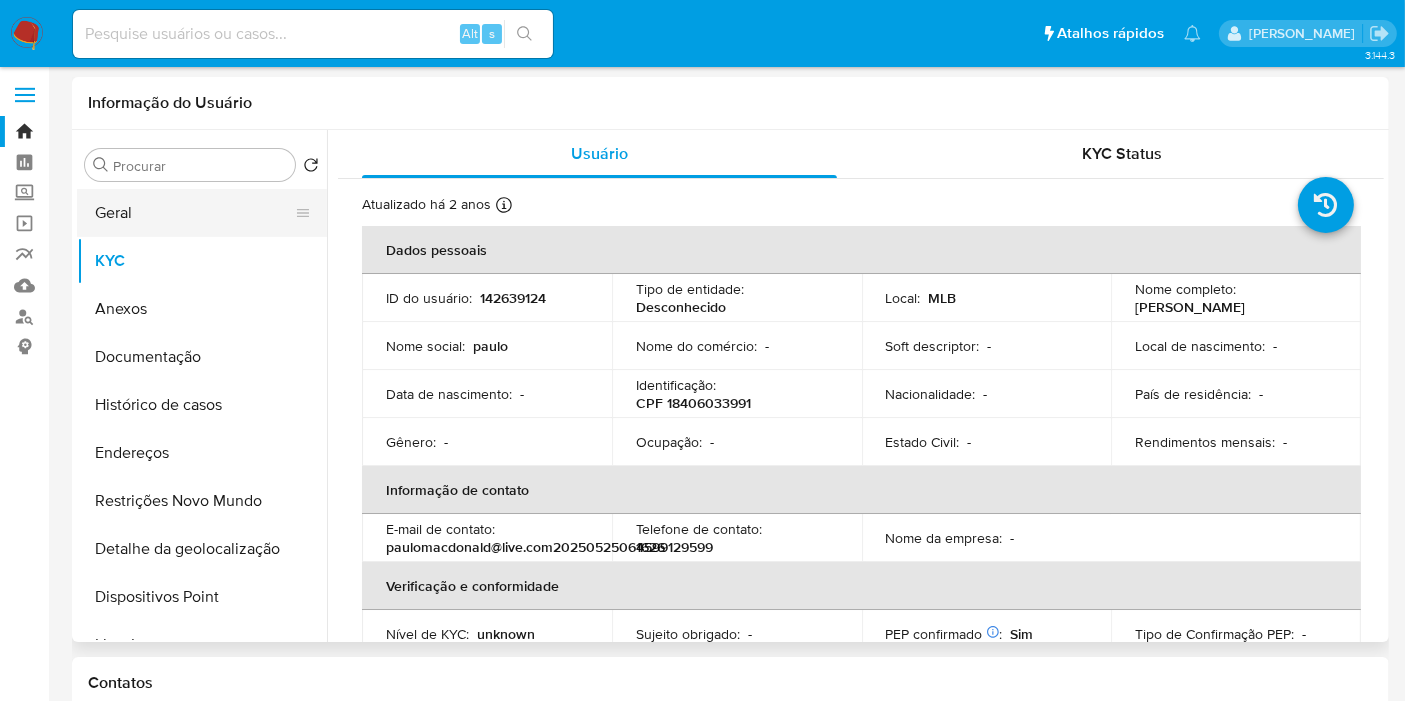 click on "Geral" at bounding box center (194, 213) 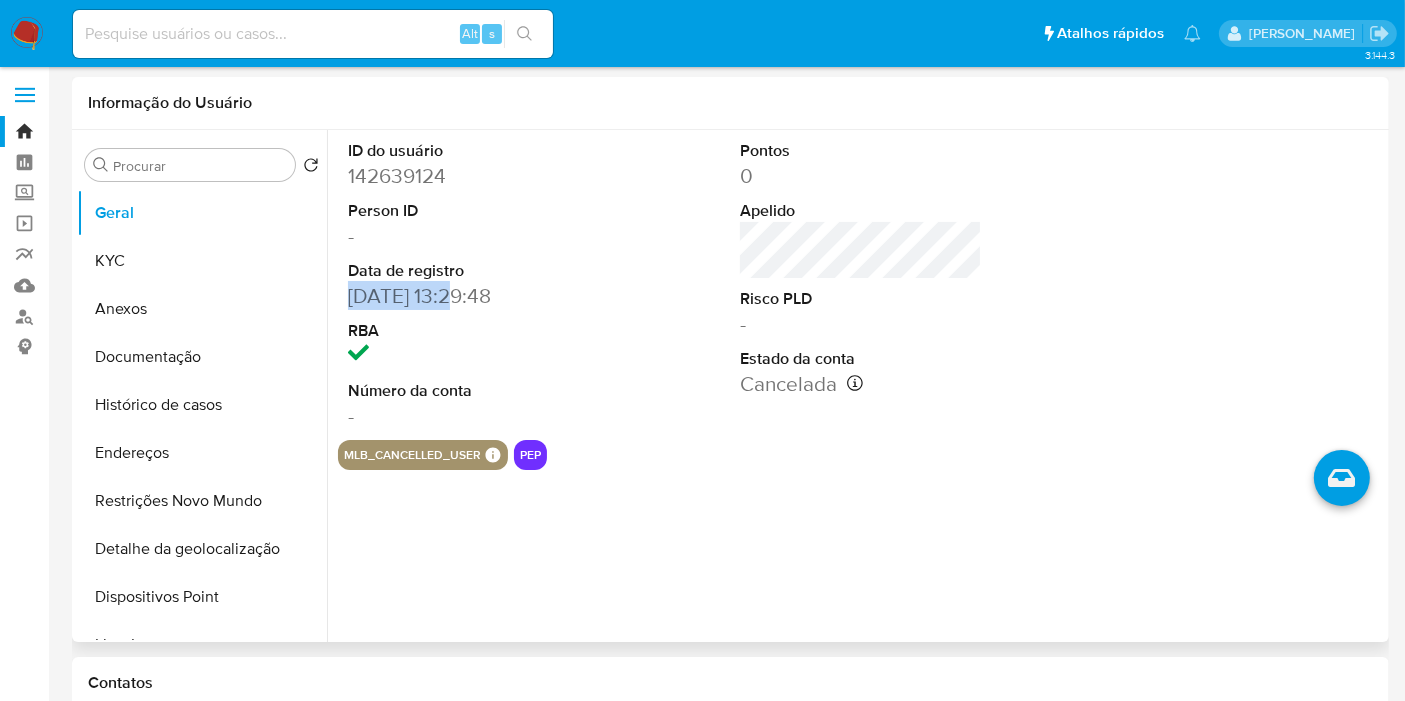 drag, startPoint x: 455, startPoint y: 295, endPoint x: 347, endPoint y: 297, distance: 108.01852 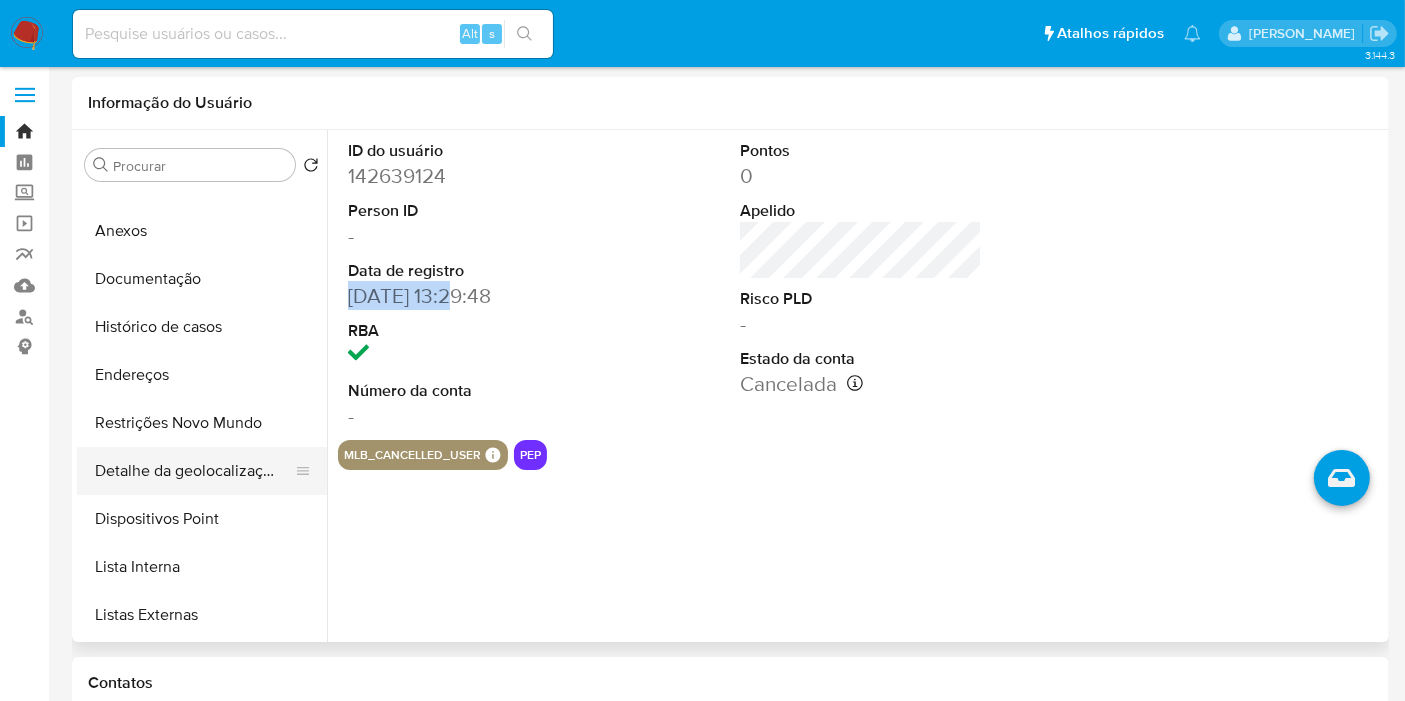scroll, scrollTop: 111, scrollLeft: 0, axis: vertical 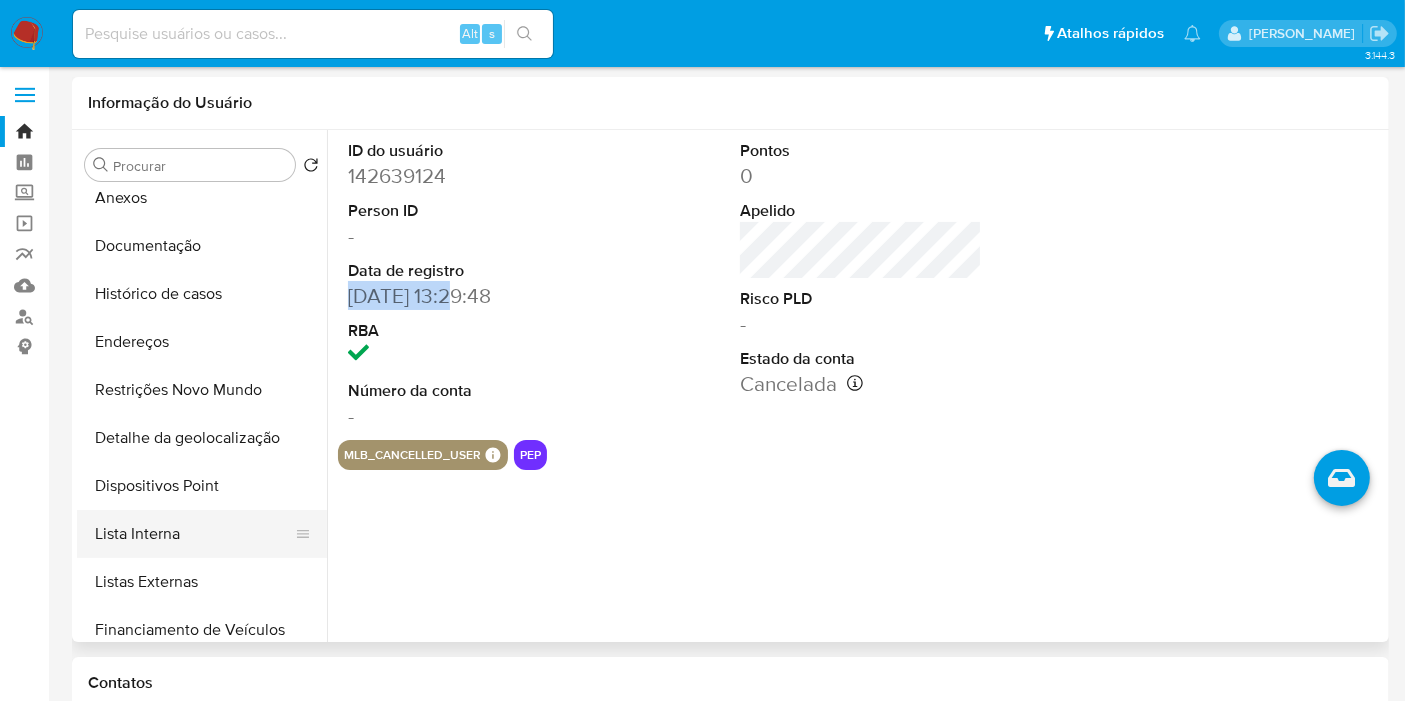 click on "Lista Interna" at bounding box center (194, 534) 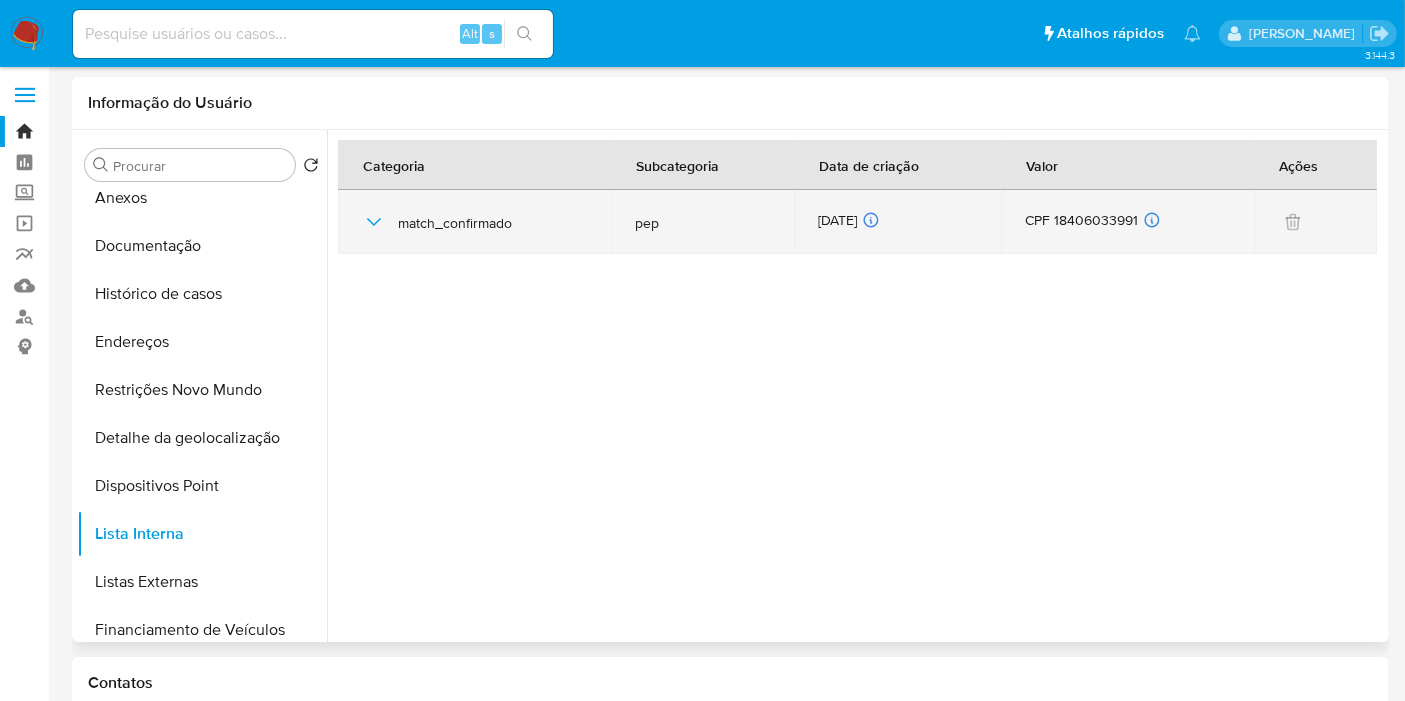 click on "[DATE]   [DATE] 11:32:46" at bounding box center [897, 222] 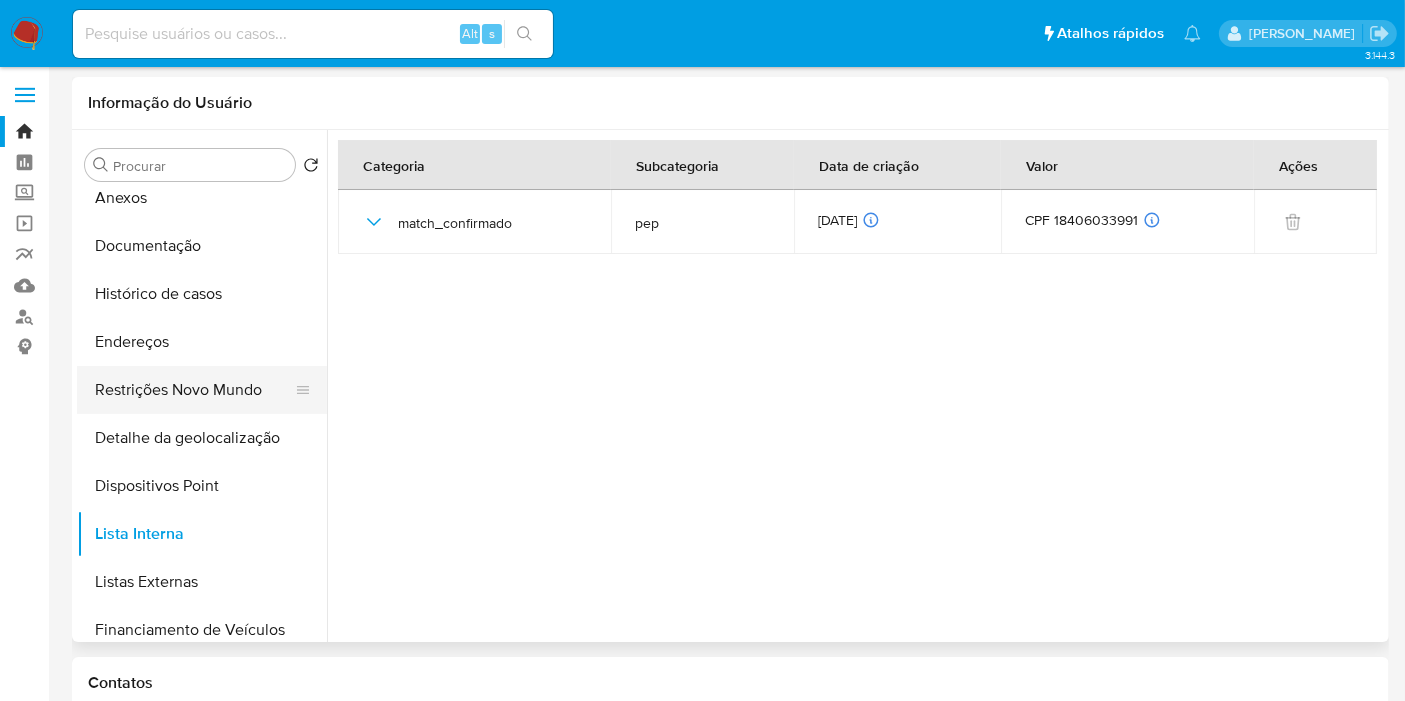 scroll, scrollTop: 222, scrollLeft: 0, axis: vertical 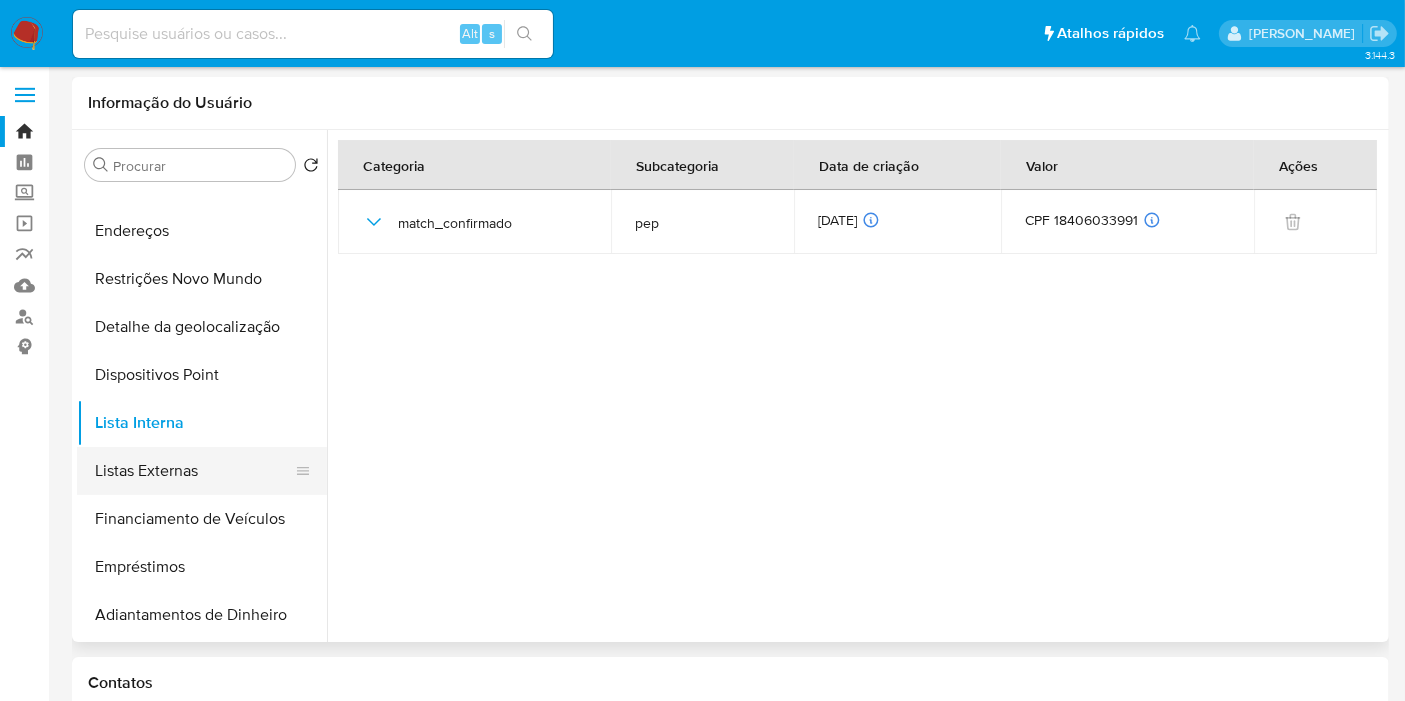 click on "Listas Externas" at bounding box center [194, 471] 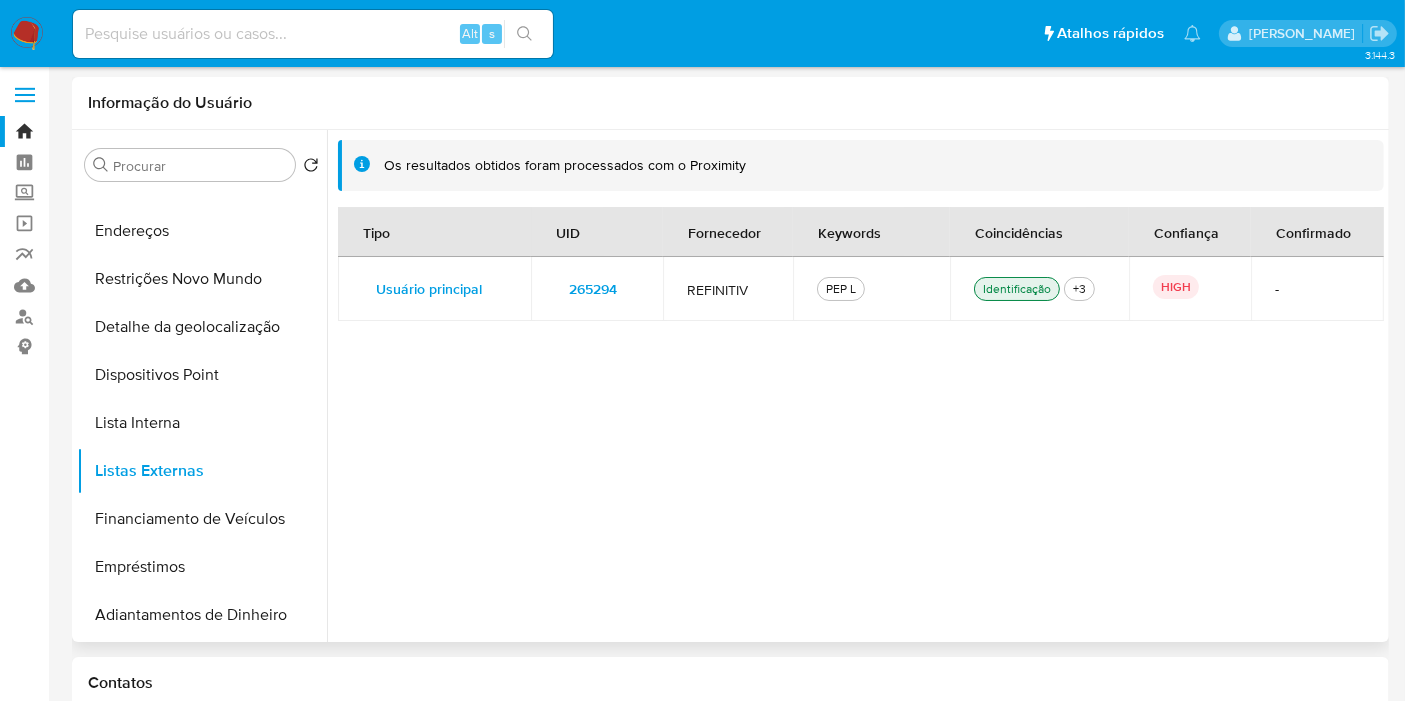 click on "265294" at bounding box center [593, 289] 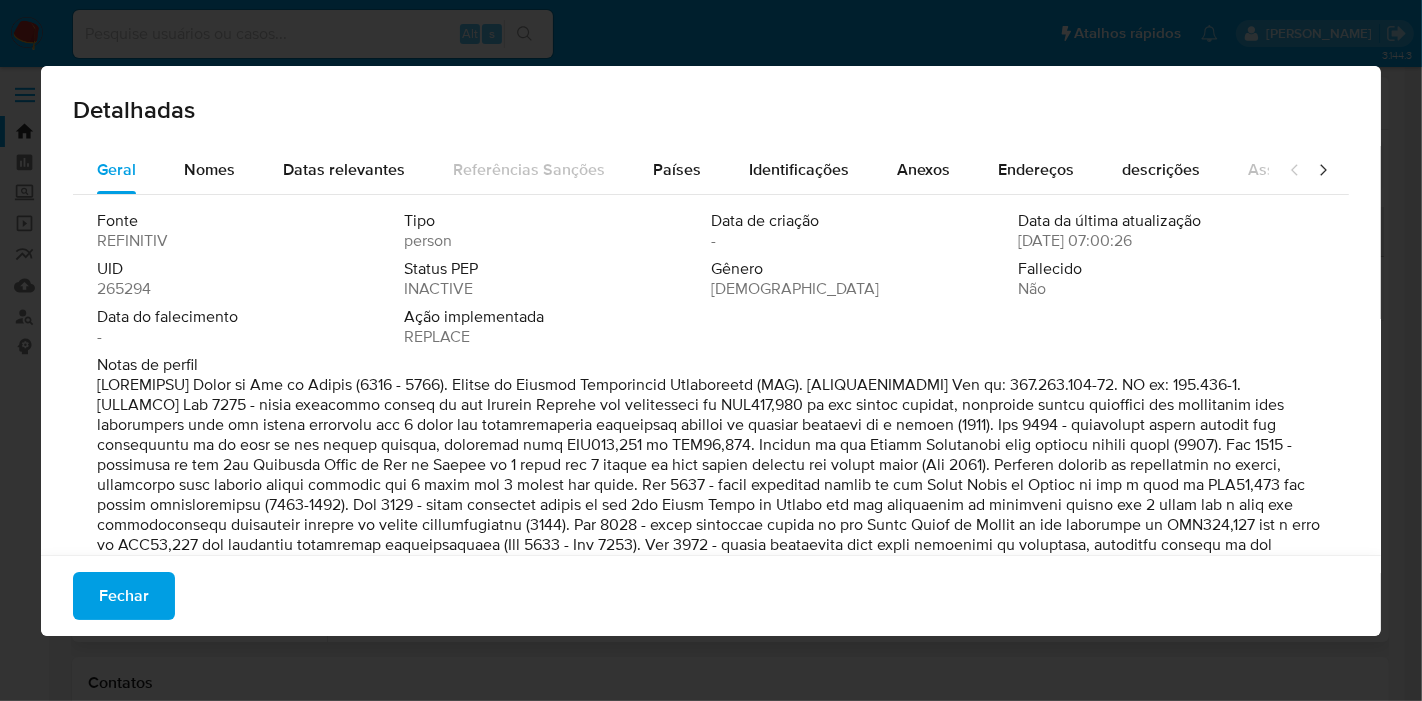click on "265294" at bounding box center [124, 289] 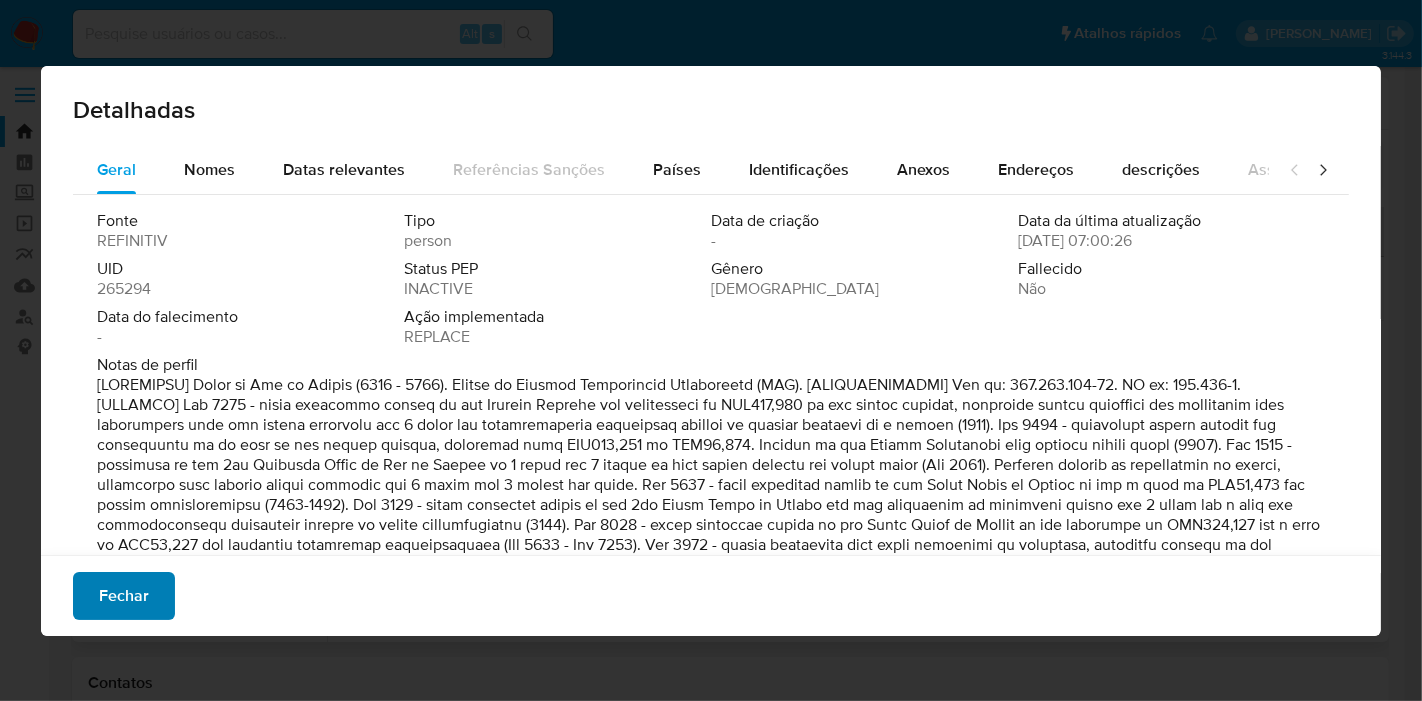 click on "Fechar" at bounding box center [124, 596] 